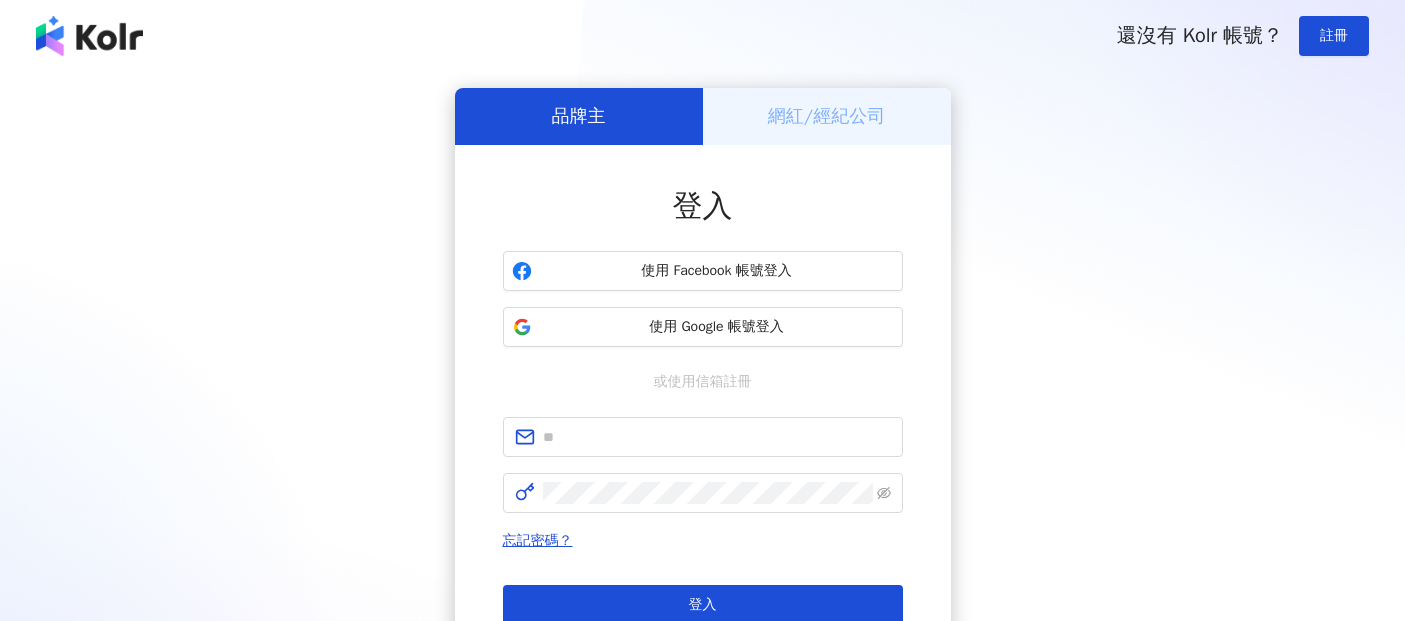 scroll, scrollTop: 0, scrollLeft: 0, axis: both 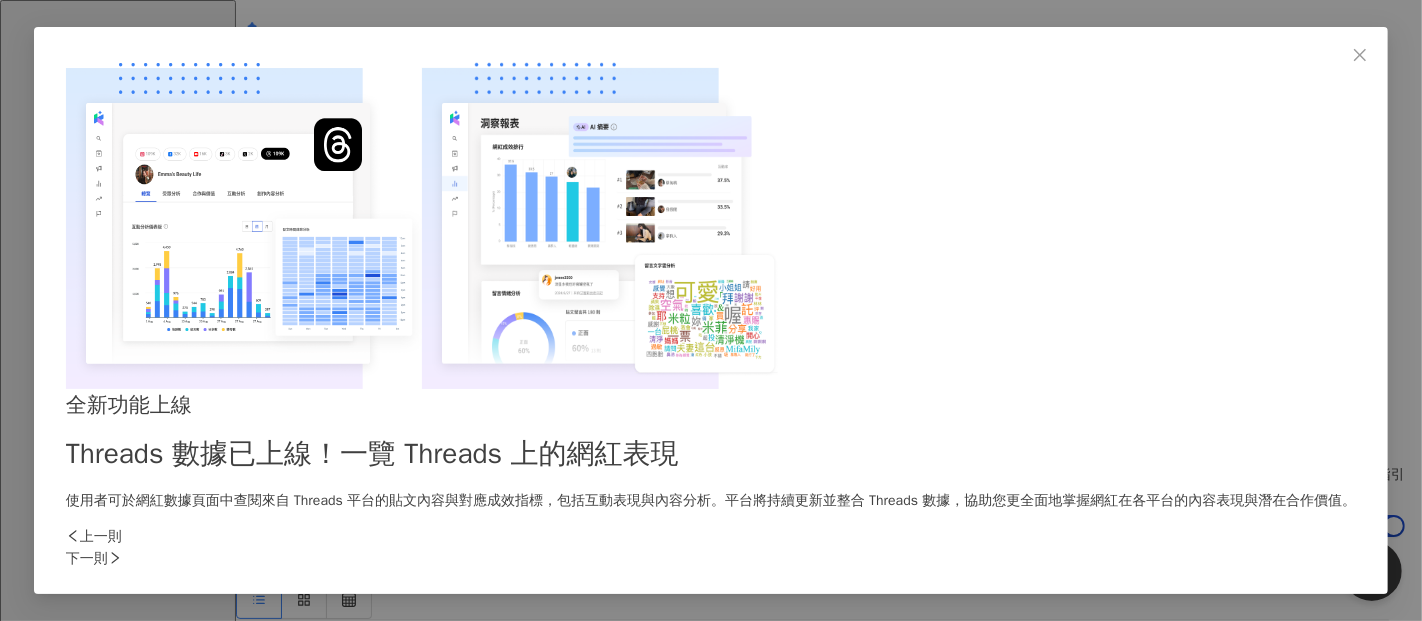 click on "下一則" at bounding box center [711, 559] 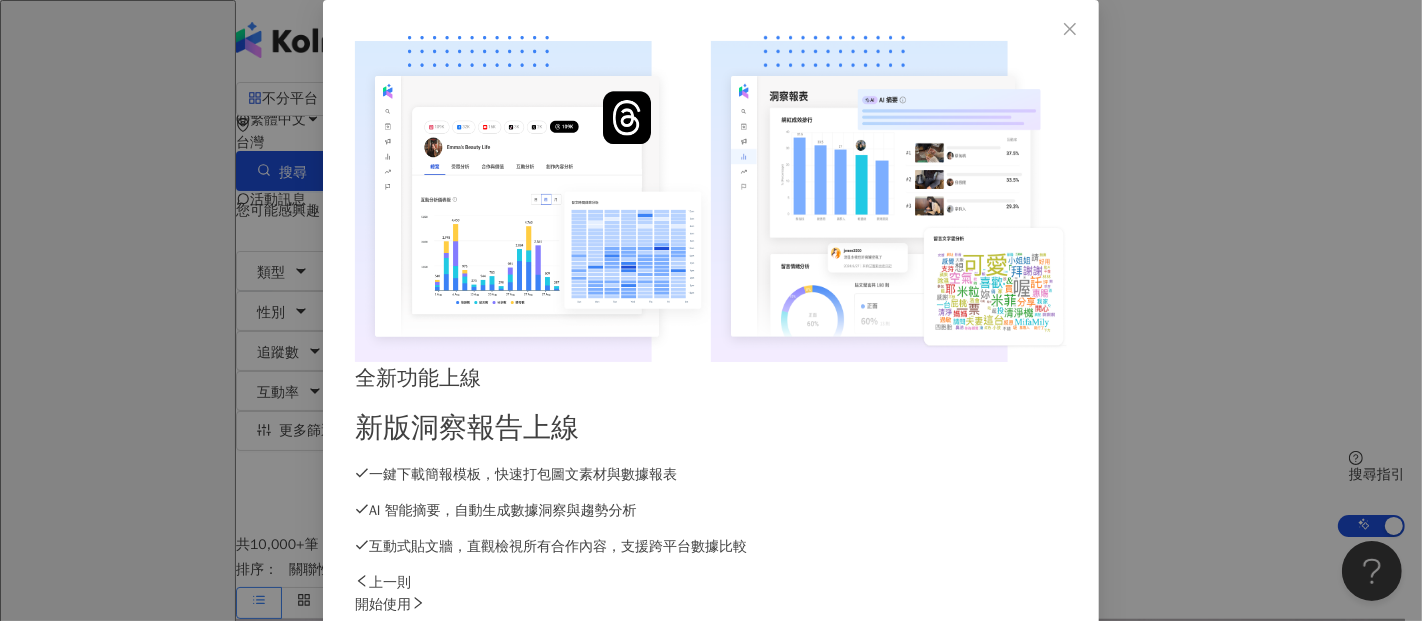 click on "開始使用" at bounding box center (711, 605) 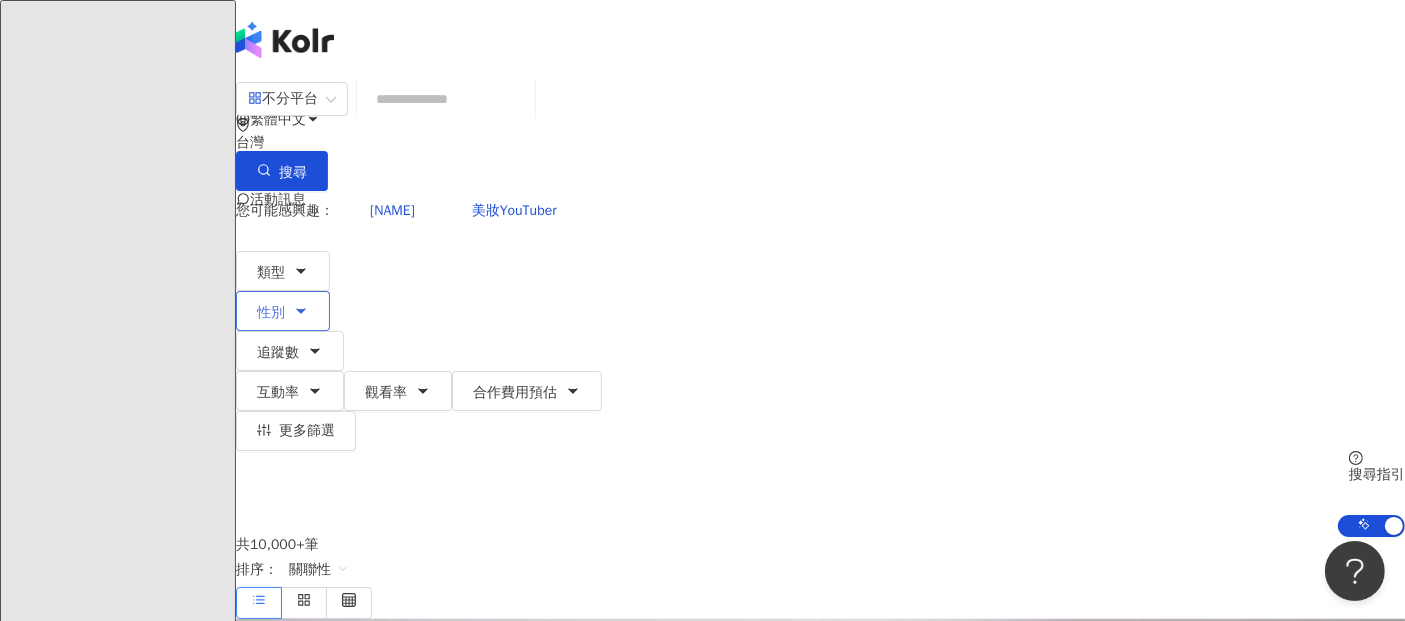 click 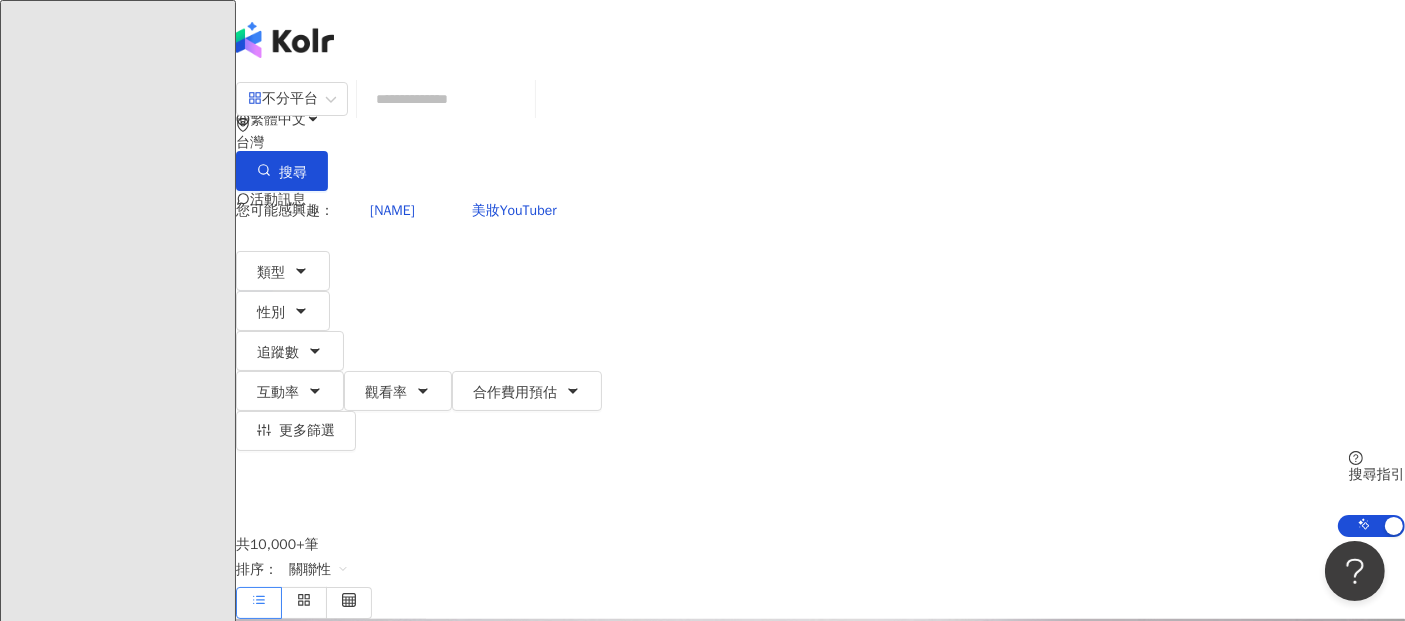 click on "您可能感興趣： [NAME]  [CATEGORY]" at bounding box center [820, 211] 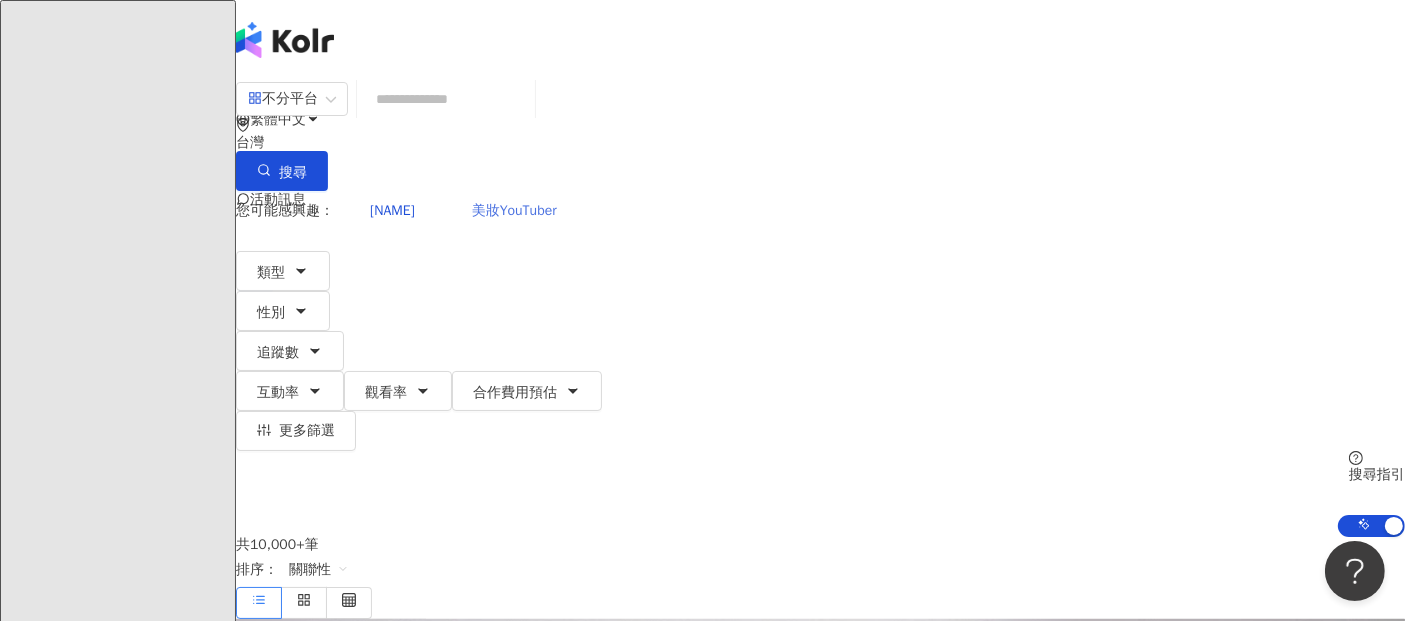 click on "美妝YouTuber" at bounding box center [514, 211] 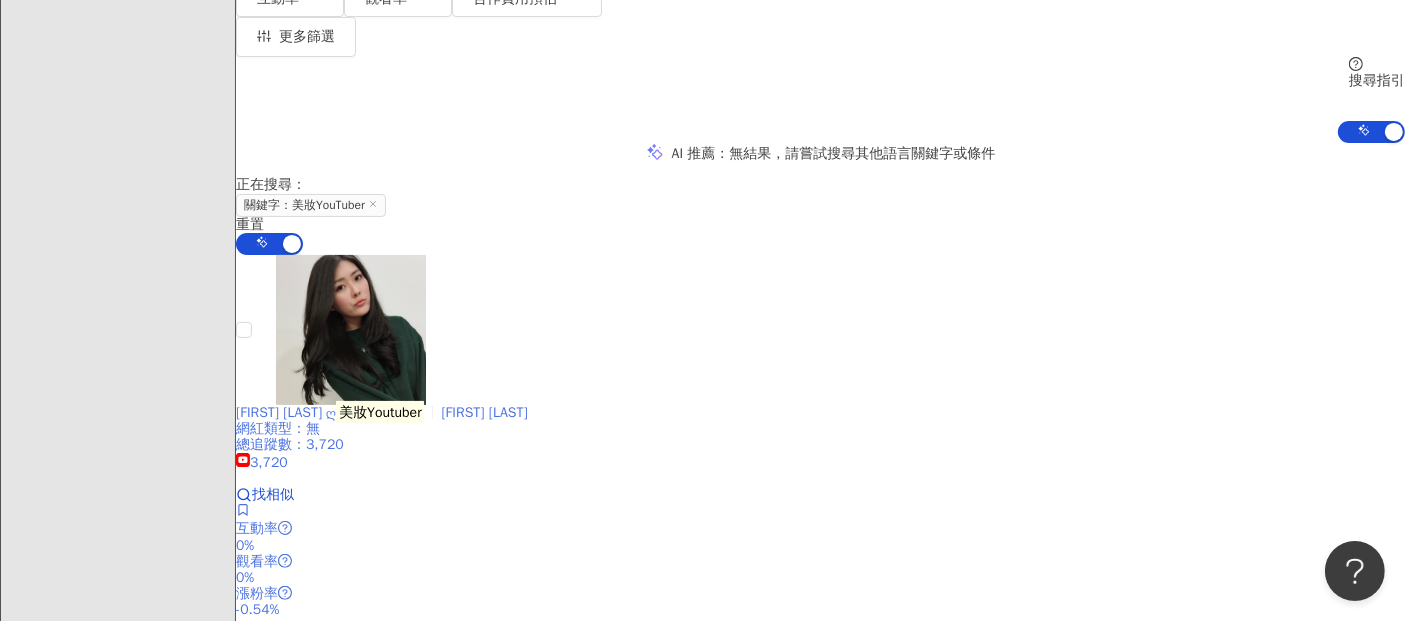 scroll, scrollTop: 444, scrollLeft: 0, axis: vertical 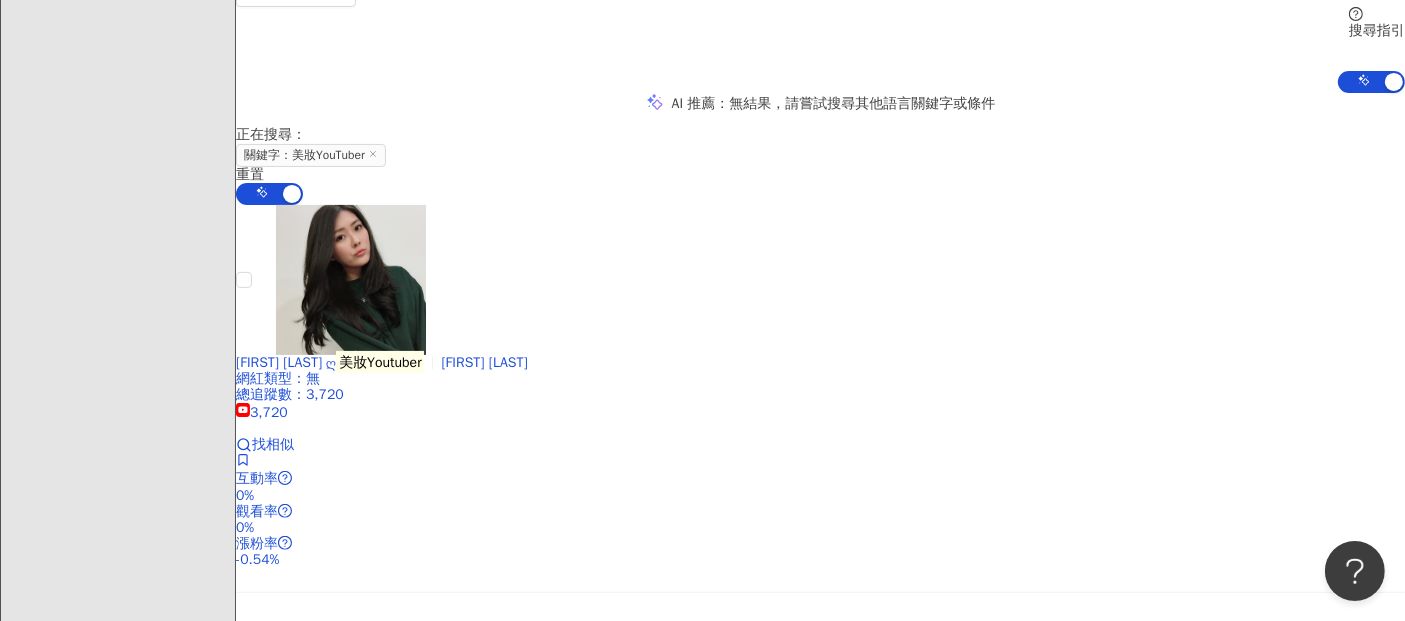 click at bounding box center (351, 855) 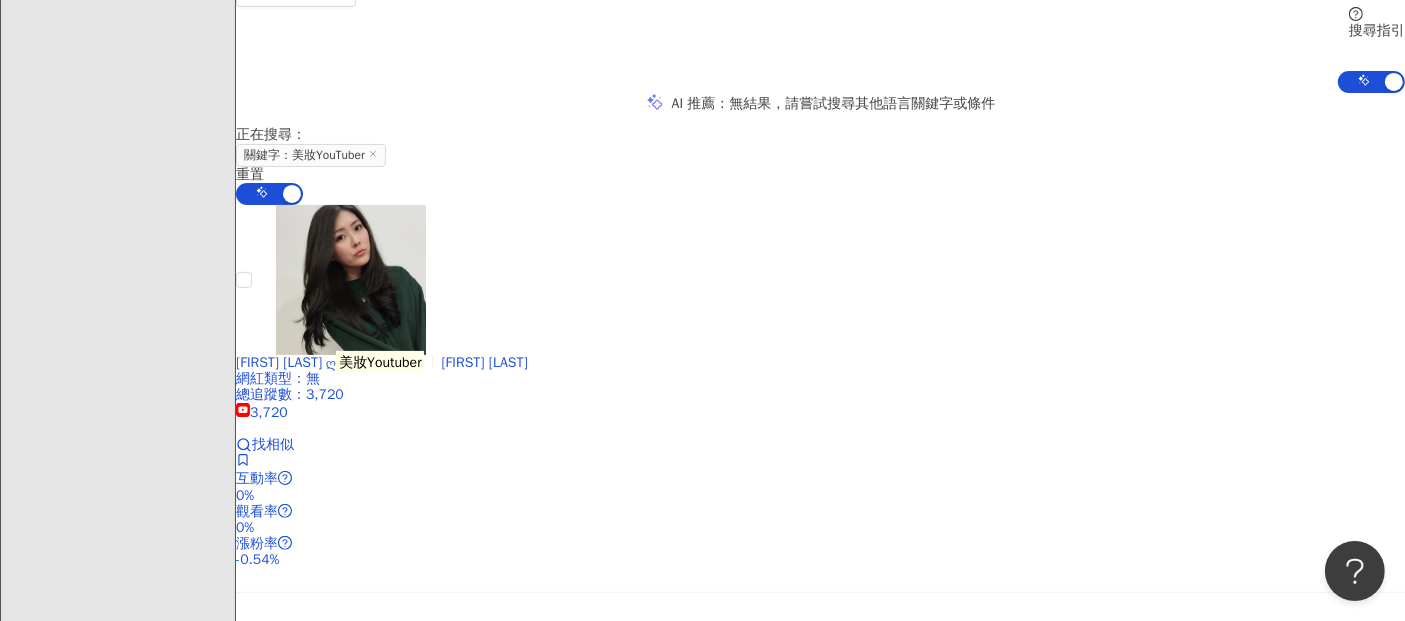 click at bounding box center [820, 986] 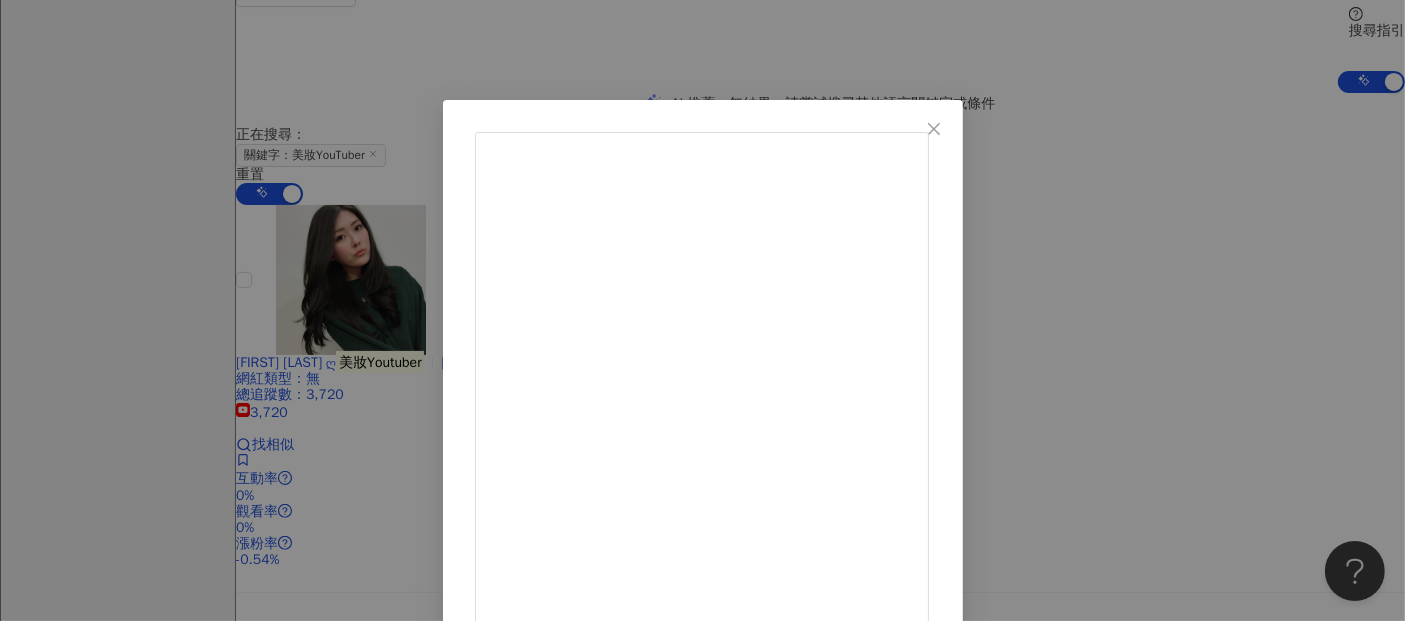 scroll, scrollTop: 111, scrollLeft: 0, axis: vertical 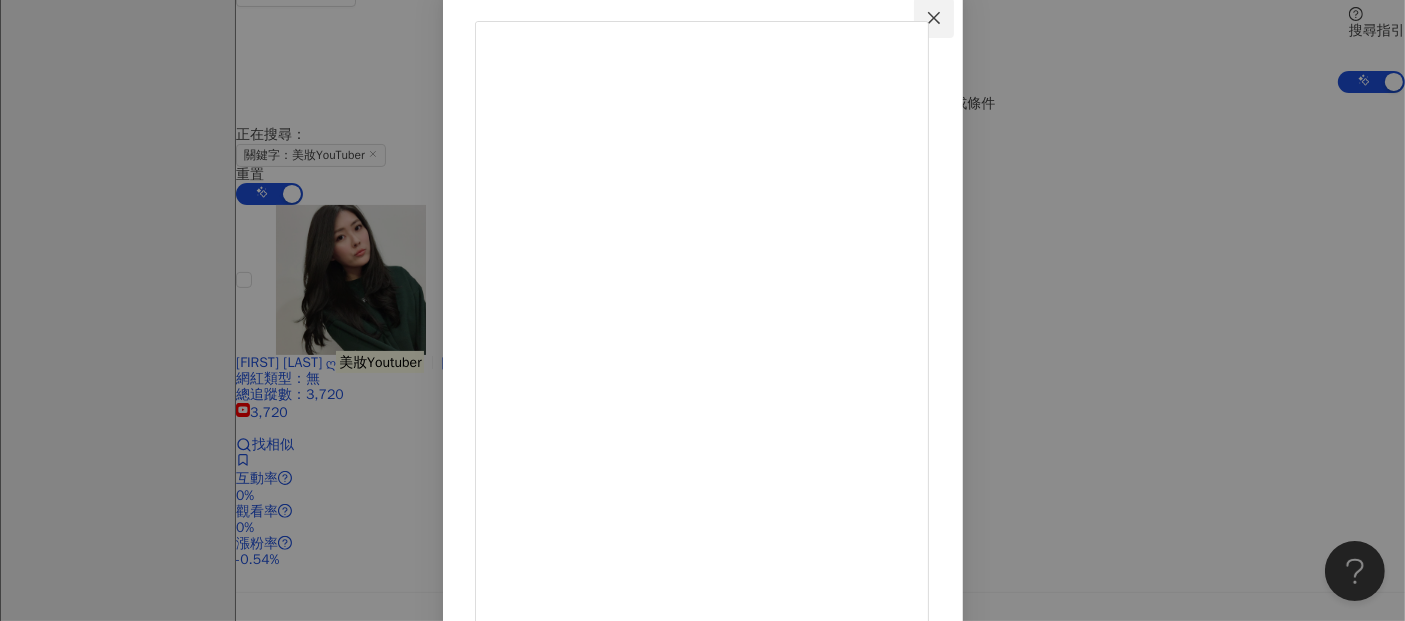 click 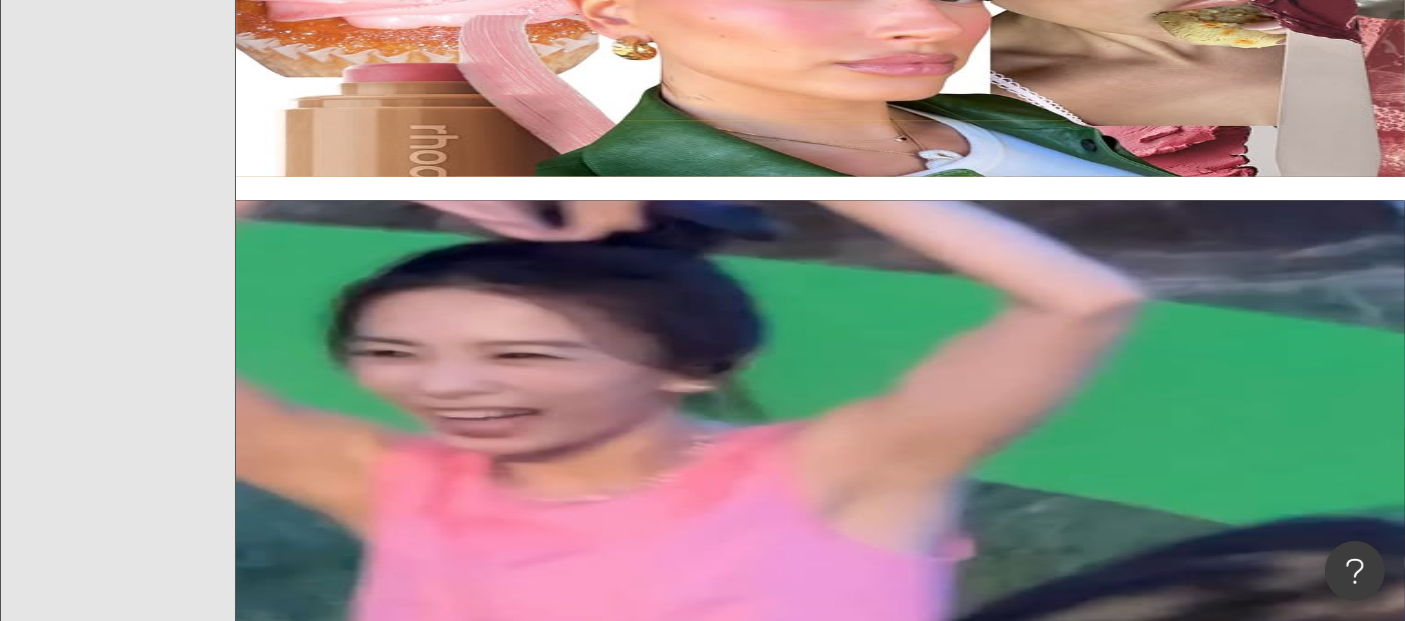 scroll, scrollTop: 3111, scrollLeft: 0, axis: vertical 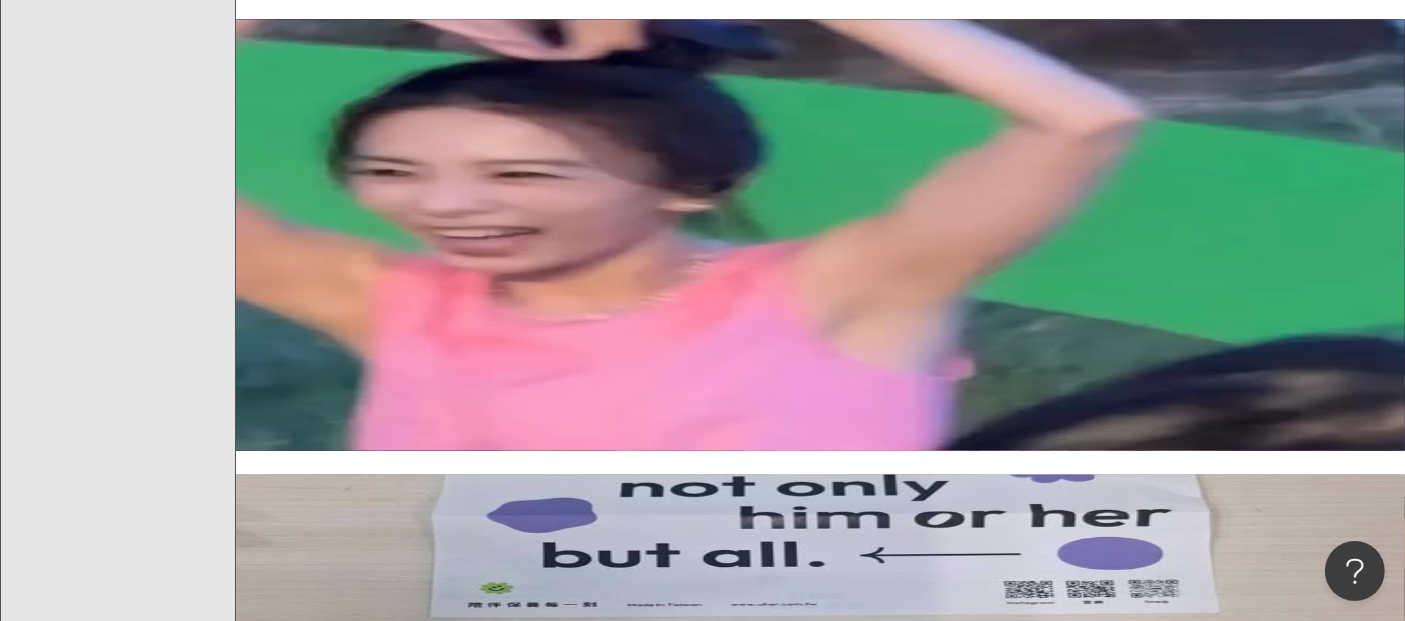 click on "[USERNAME]" at bounding box center (698, 2452) 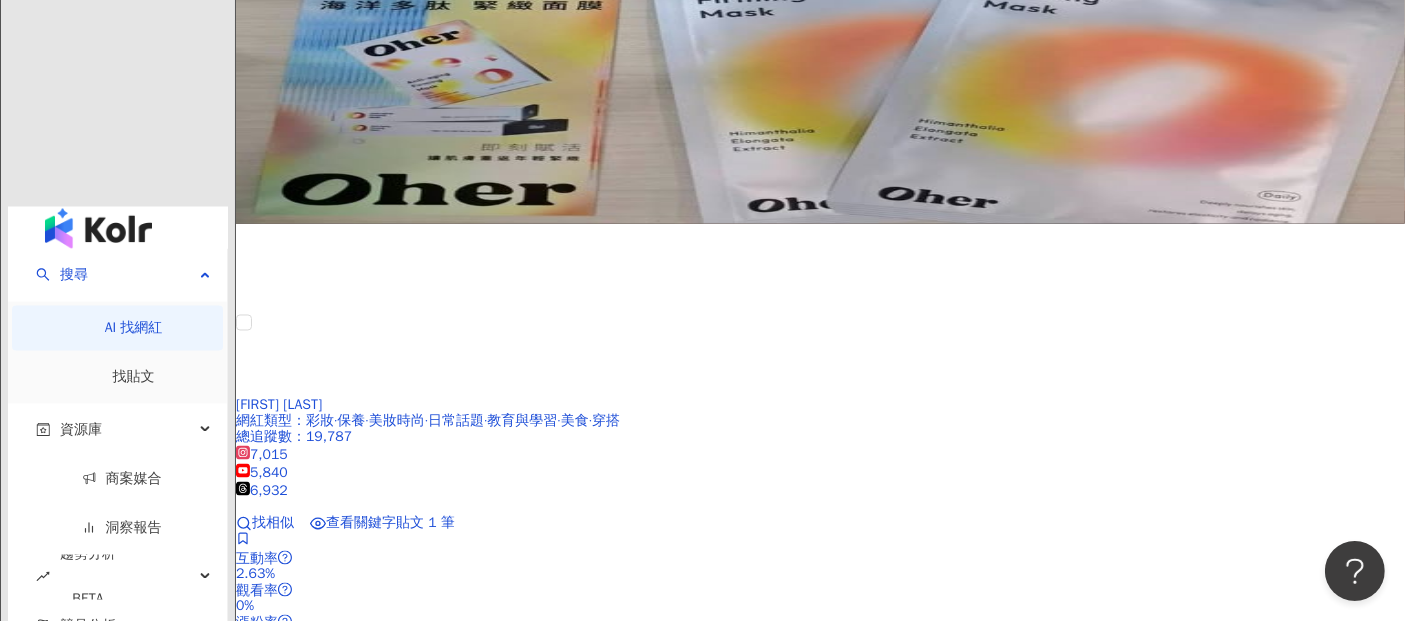 scroll, scrollTop: 3555, scrollLeft: 0, axis: vertical 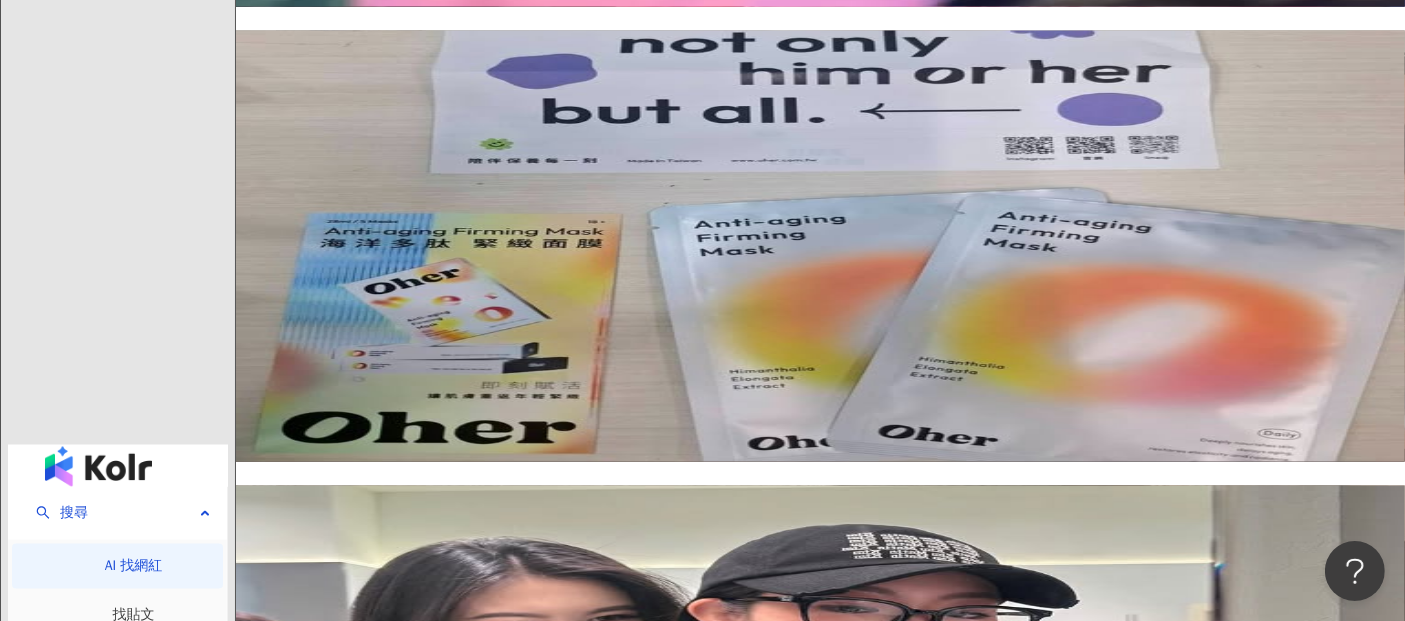 click on "下一頁" at bounding box center (413, 2793) 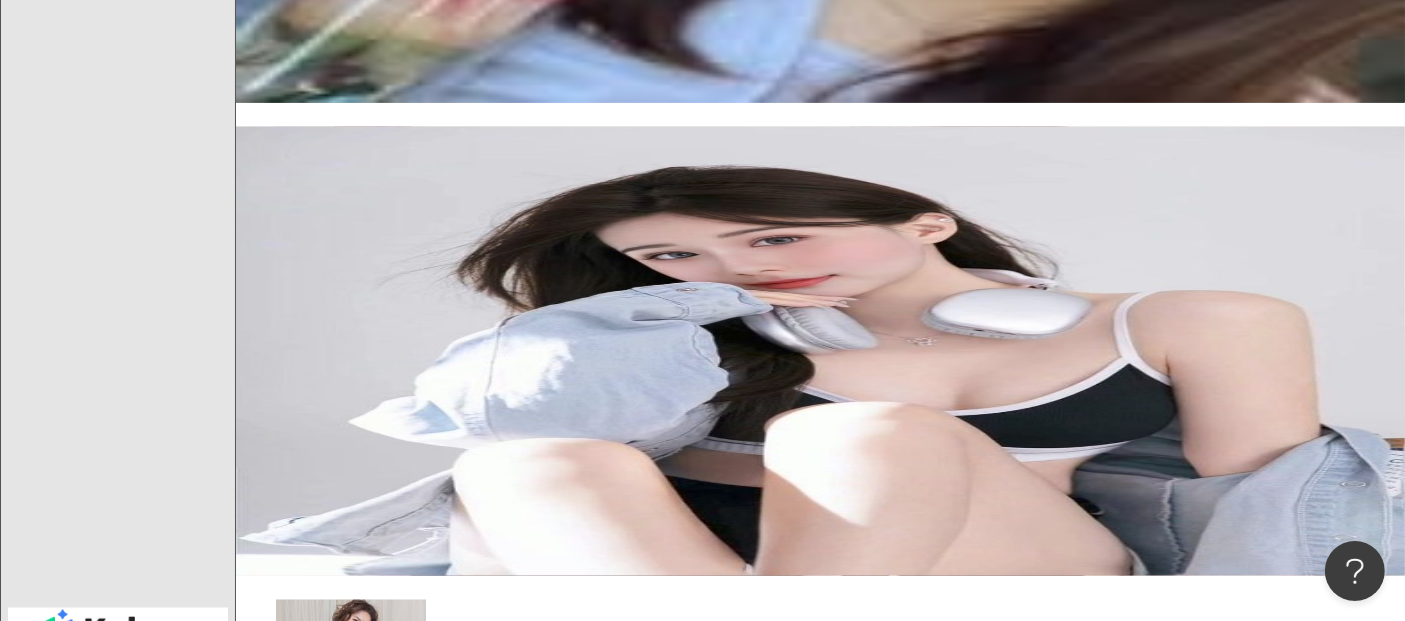scroll, scrollTop: 3333, scrollLeft: 0, axis: vertical 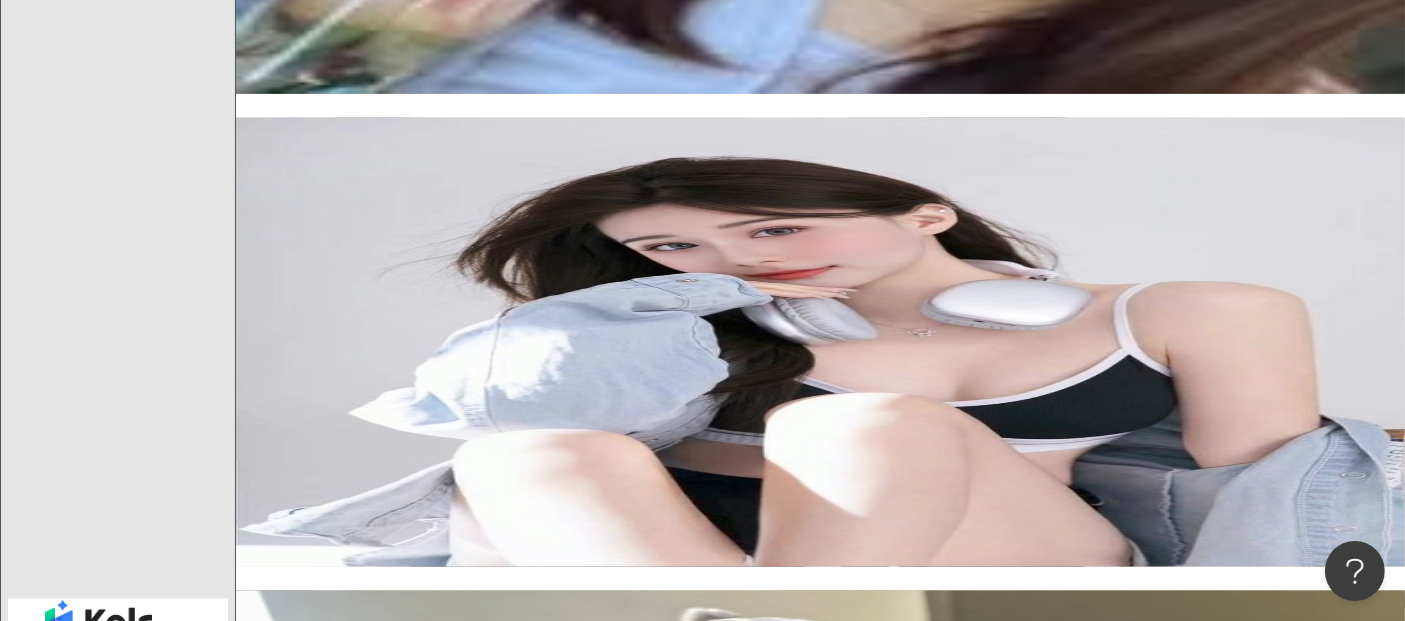 click on "下一頁" at bounding box center [413, 2880] 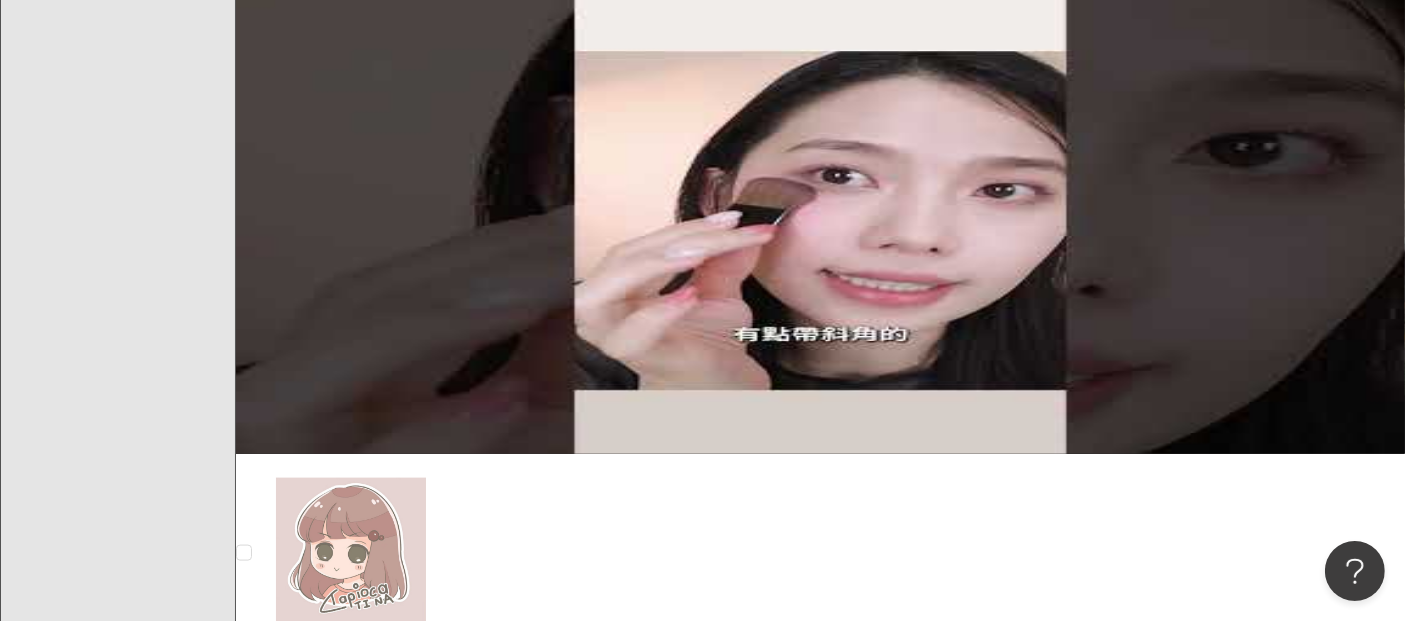scroll, scrollTop: 2462, scrollLeft: 0, axis: vertical 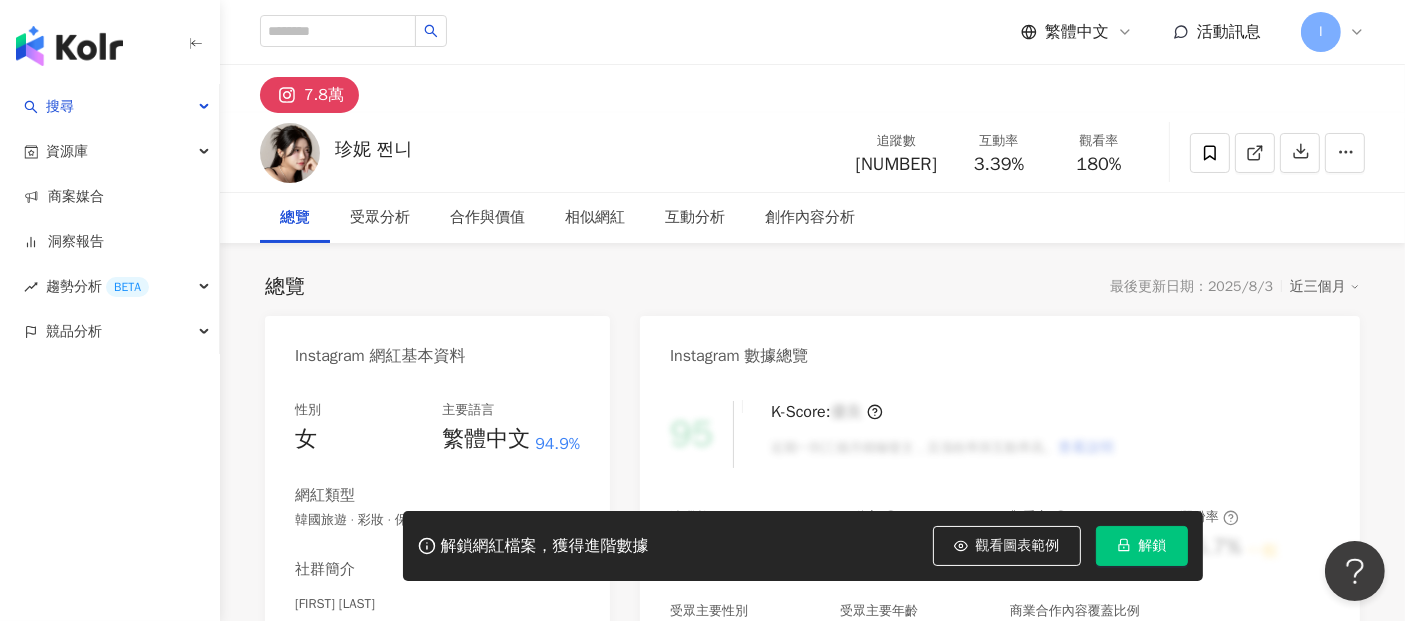 drag, startPoint x: 362, startPoint y: 149, endPoint x: 338, endPoint y: 146, distance: 24.186773 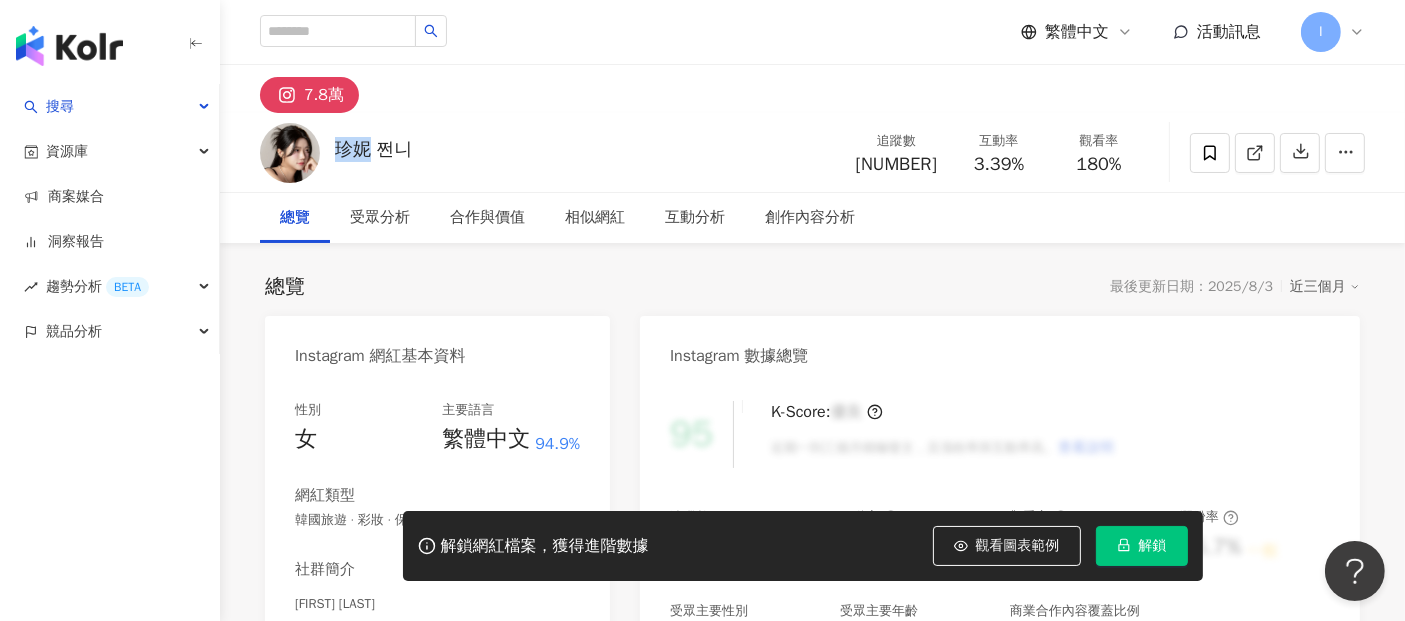 drag, startPoint x: 337, startPoint y: 144, endPoint x: 425, endPoint y: 143, distance: 88.005684 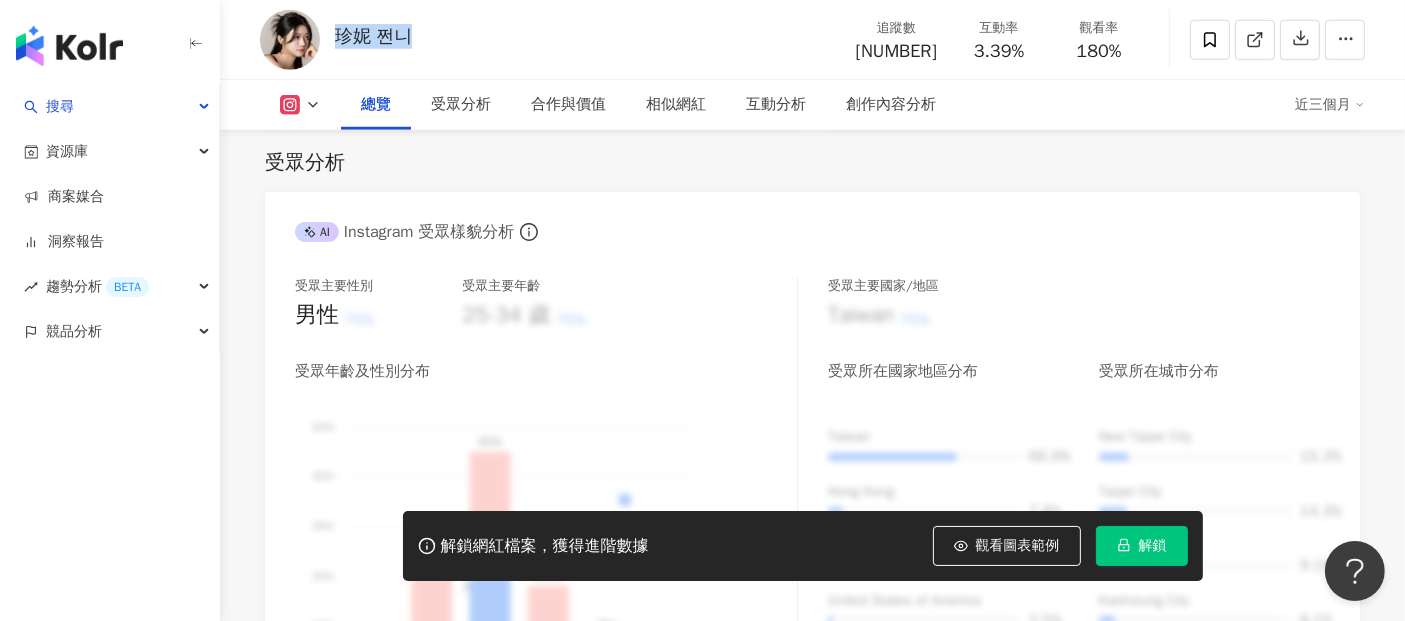 scroll, scrollTop: 1333, scrollLeft: 0, axis: vertical 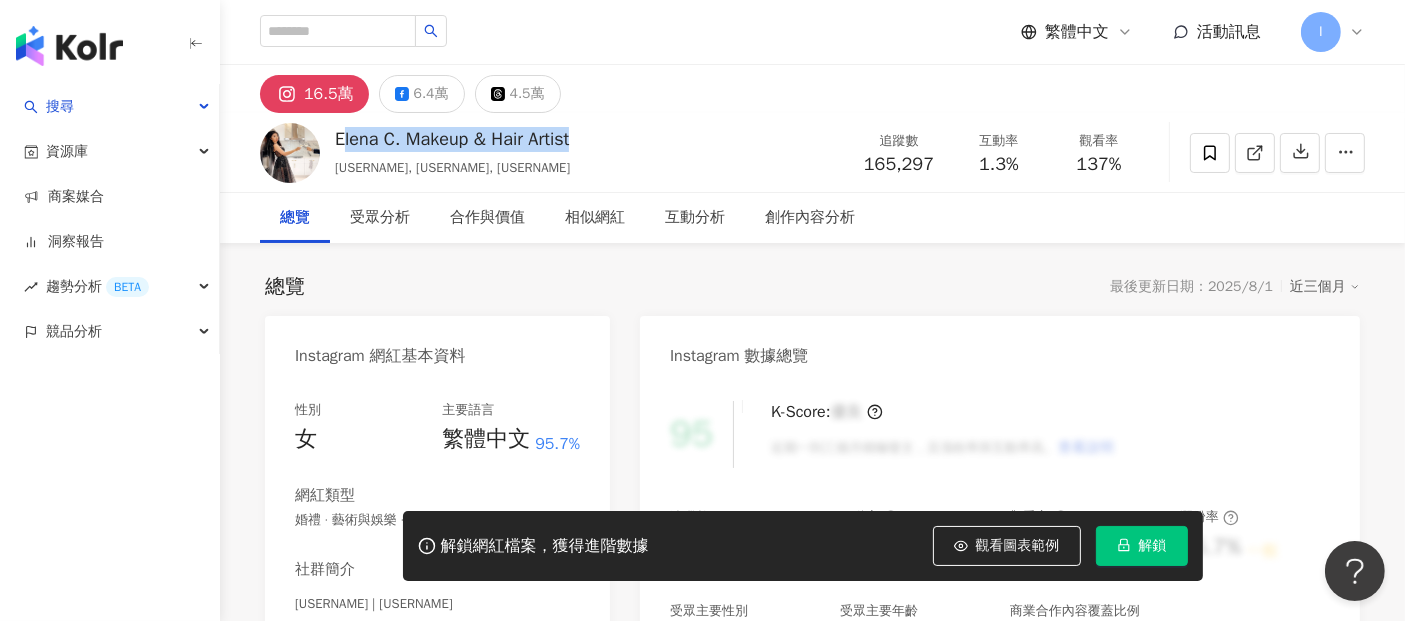 drag, startPoint x: 341, startPoint y: 138, endPoint x: 660, endPoint y: 137, distance: 319.00156 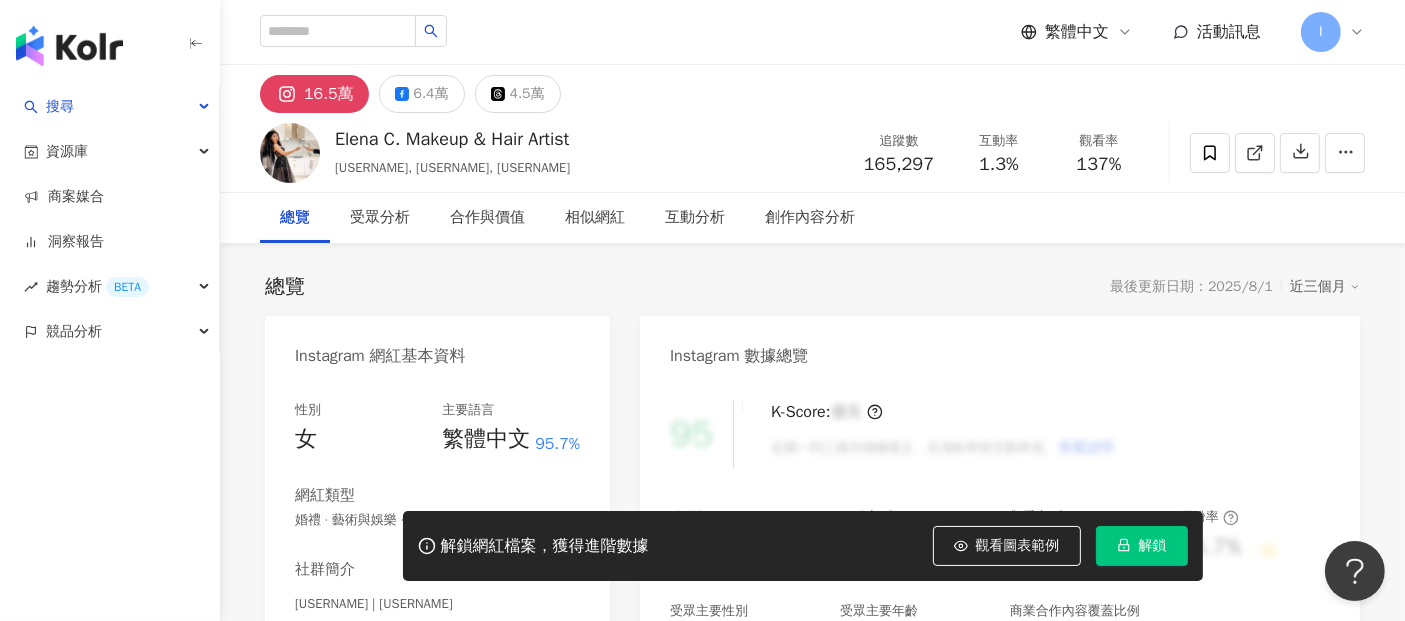click on "Elena C. Makeup & Hair Artist" at bounding box center [452, 139] 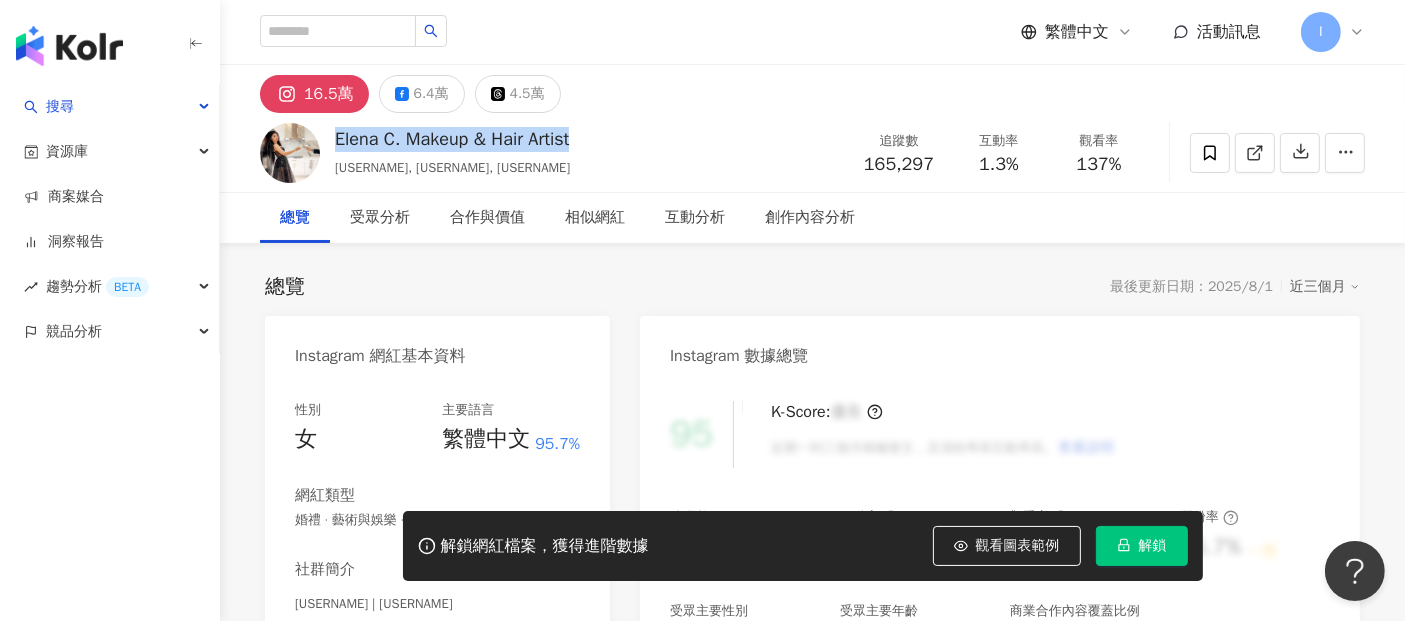 drag, startPoint x: 337, startPoint y: 136, endPoint x: 600, endPoint y: 143, distance: 263.09314 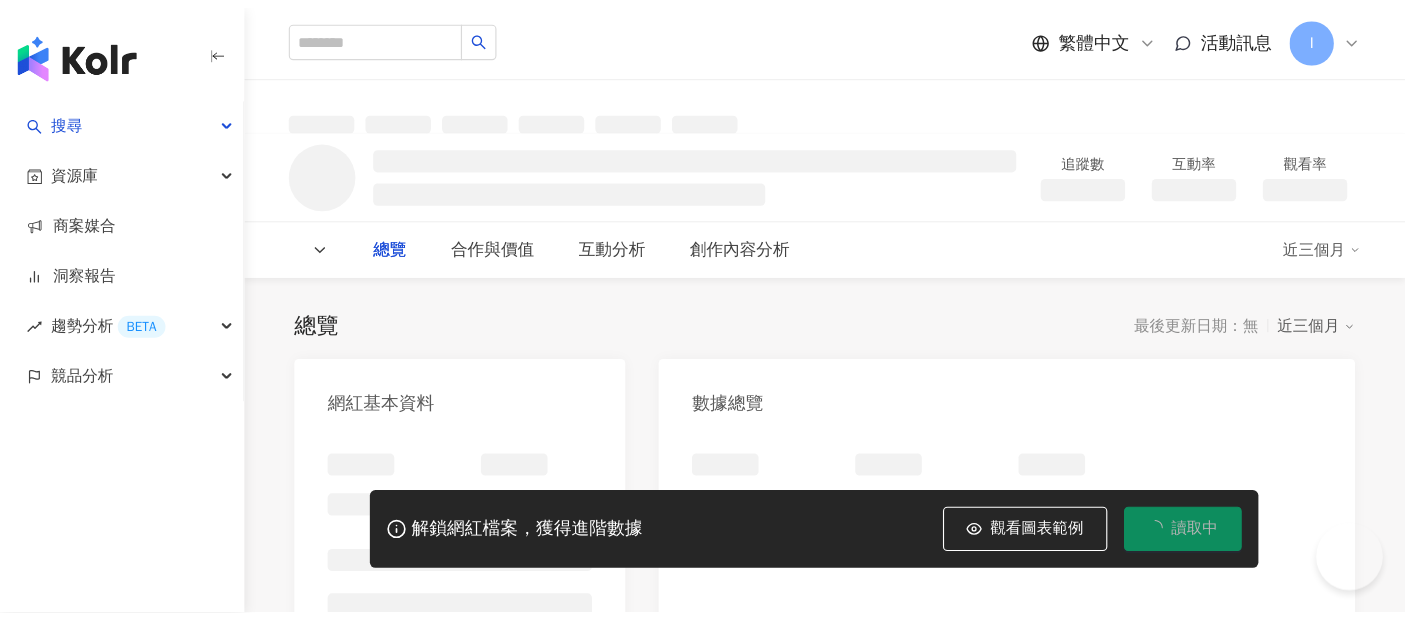 scroll, scrollTop: 0, scrollLeft: 0, axis: both 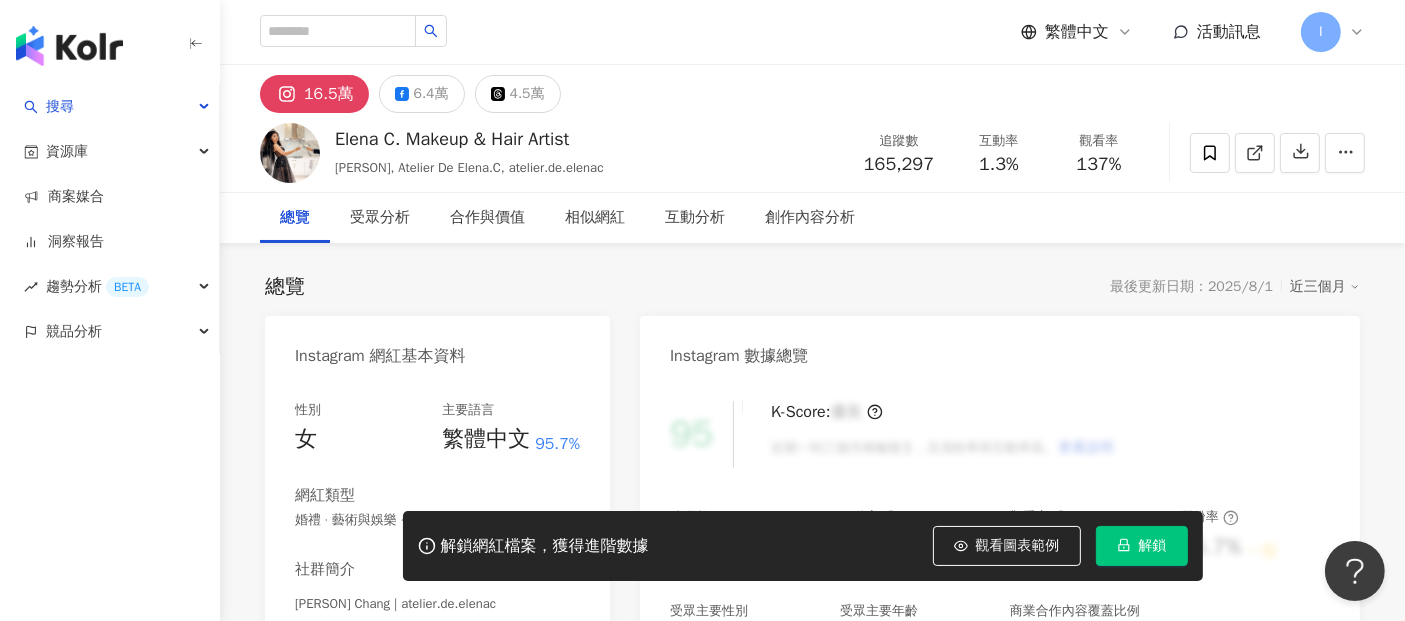 click on "16.5萬" at bounding box center [329, 94] 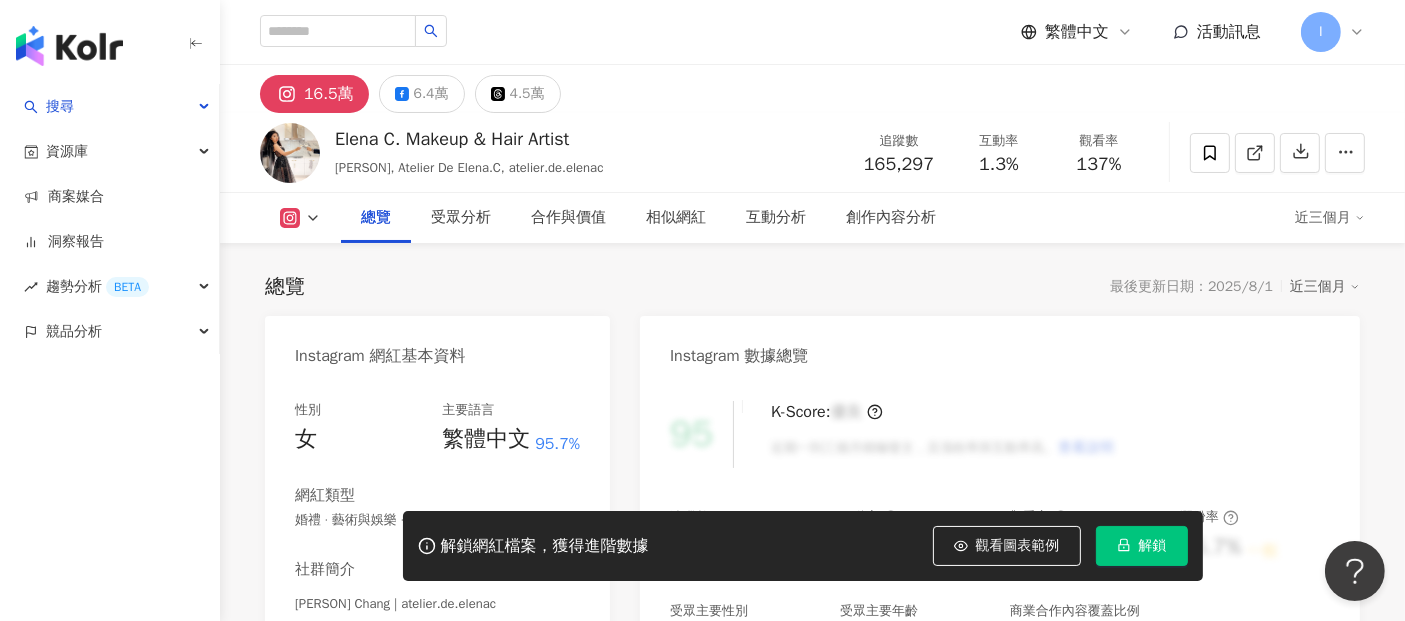 scroll, scrollTop: 333, scrollLeft: 0, axis: vertical 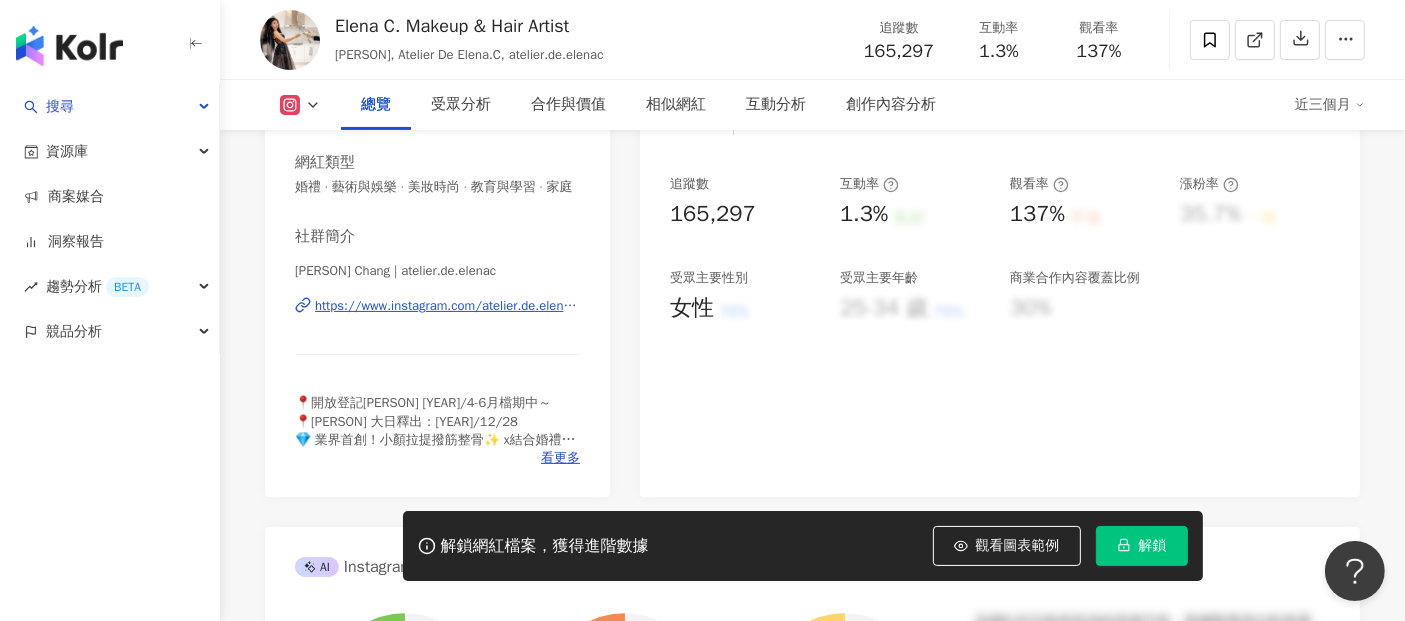 click on "https://www.instagram.com/atelier.de.elenac/" at bounding box center (447, 306) 